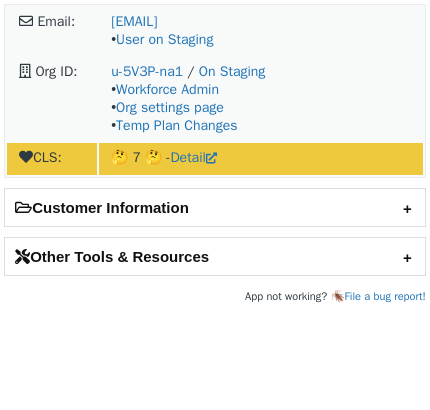 scroll, scrollTop: 0, scrollLeft: 0, axis: both 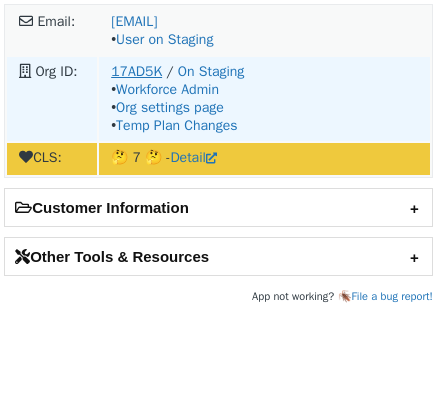 click on "17AD5K" at bounding box center (136, 71) 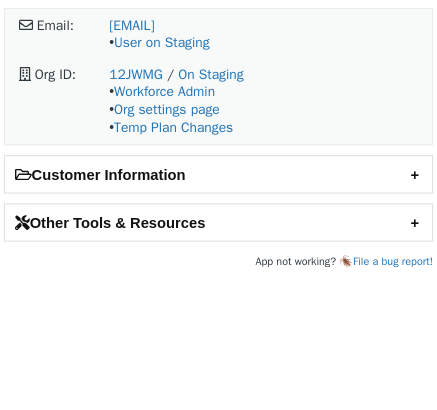 scroll, scrollTop: 0, scrollLeft: 0, axis: both 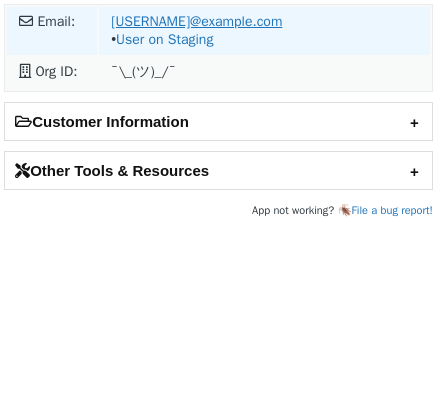 click on "[EMAIL]" at bounding box center (196, 21) 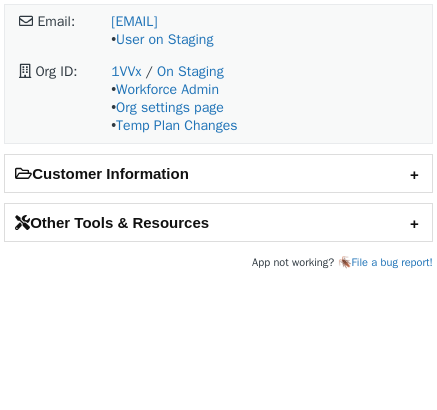 scroll, scrollTop: 0, scrollLeft: 0, axis: both 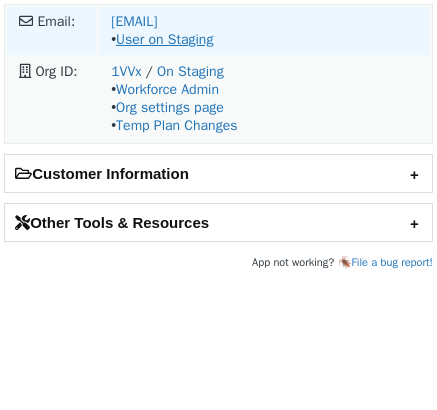 click on "User on Staging" at bounding box center (164, 39) 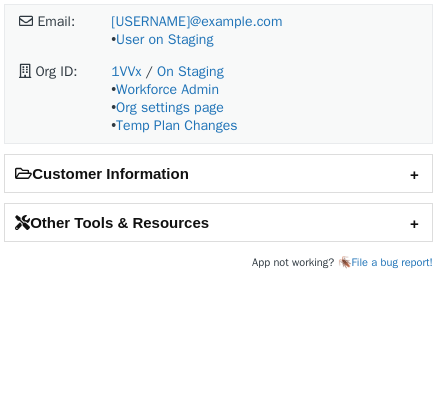 scroll, scrollTop: 0, scrollLeft: 0, axis: both 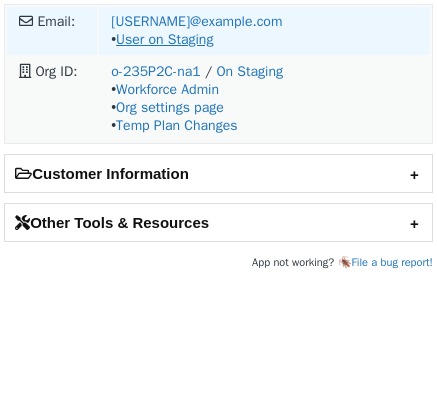 click on "User on Staging" at bounding box center (164, 39) 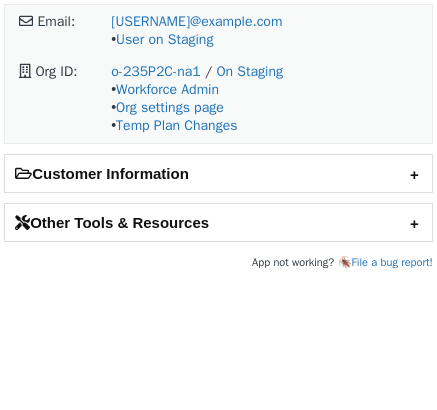 scroll, scrollTop: 0, scrollLeft: 0, axis: both 